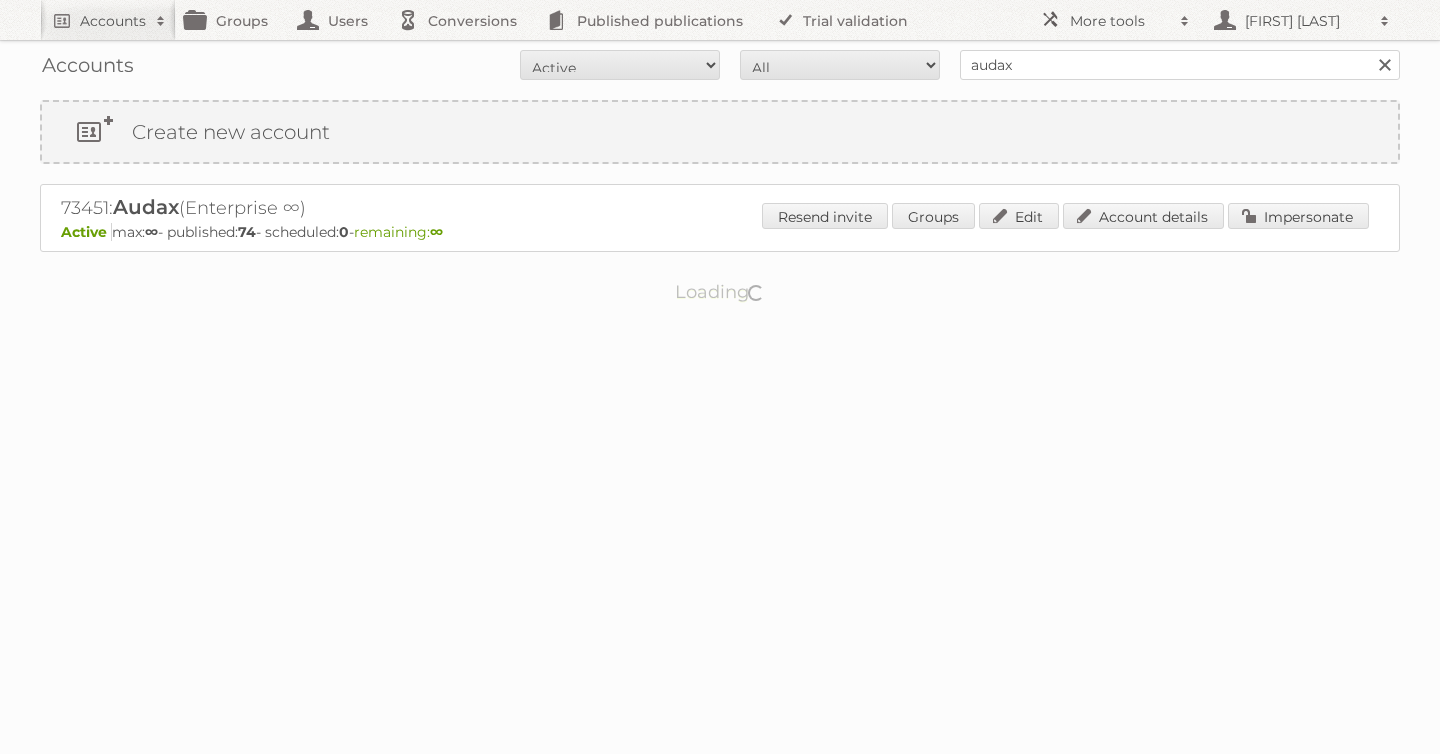 scroll, scrollTop: 0, scrollLeft: 0, axis: both 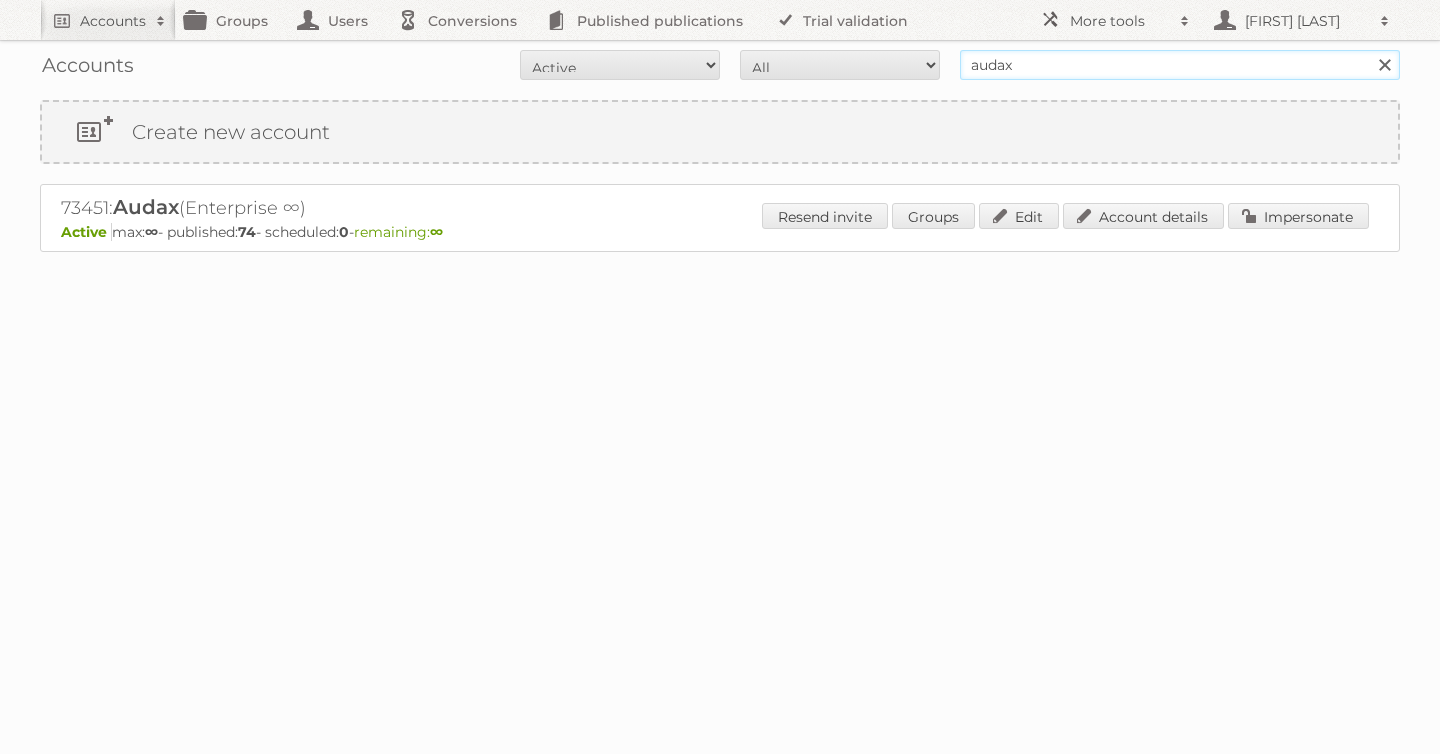 click on "audax" at bounding box center [1180, 65] 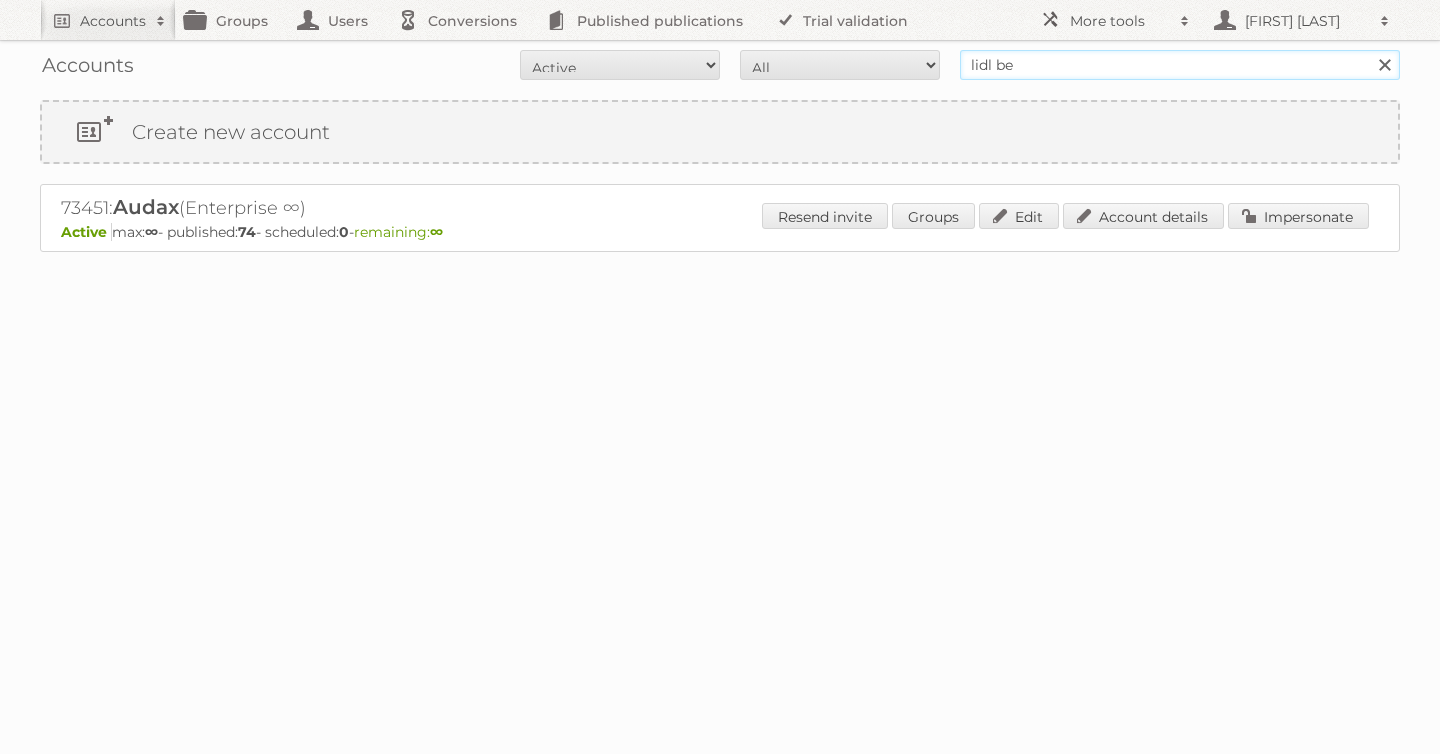 type on "lidl be" 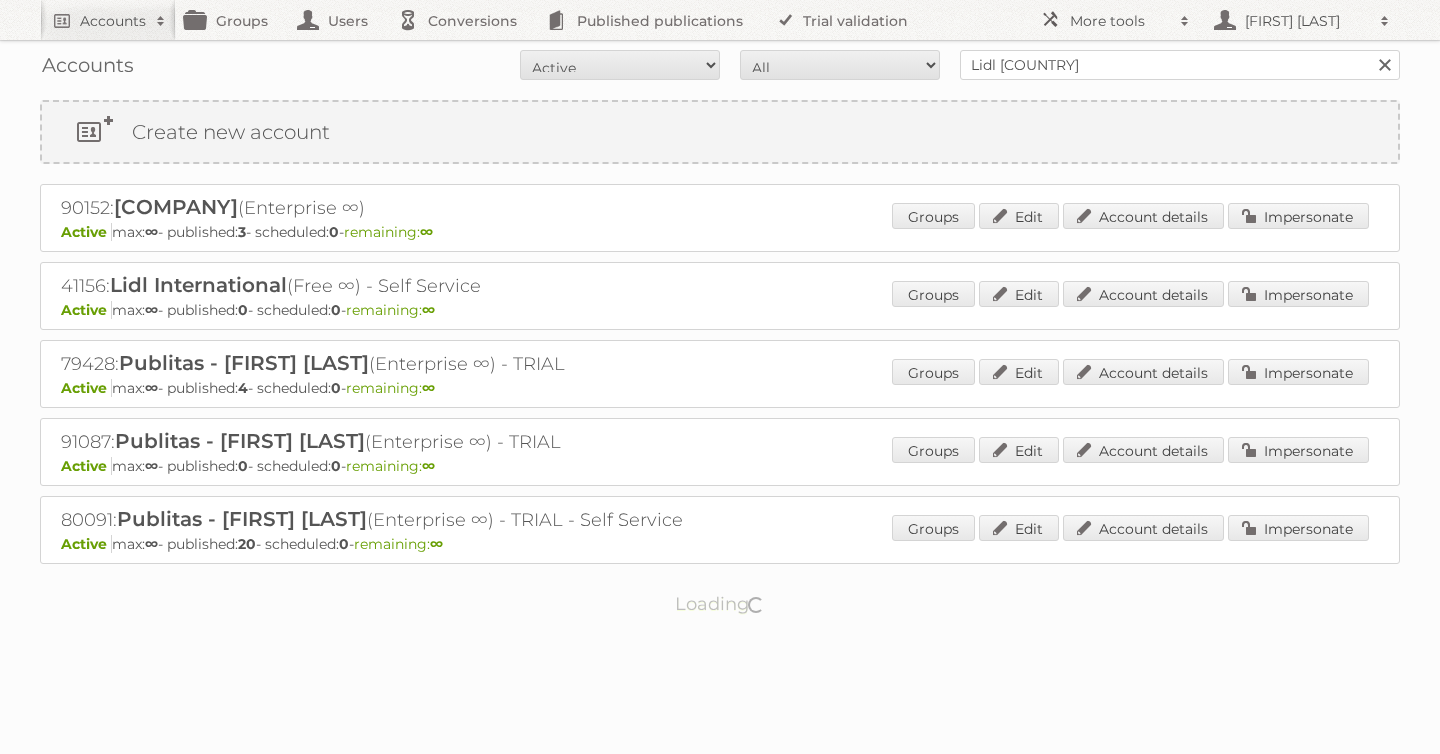 scroll, scrollTop: 0, scrollLeft: 0, axis: both 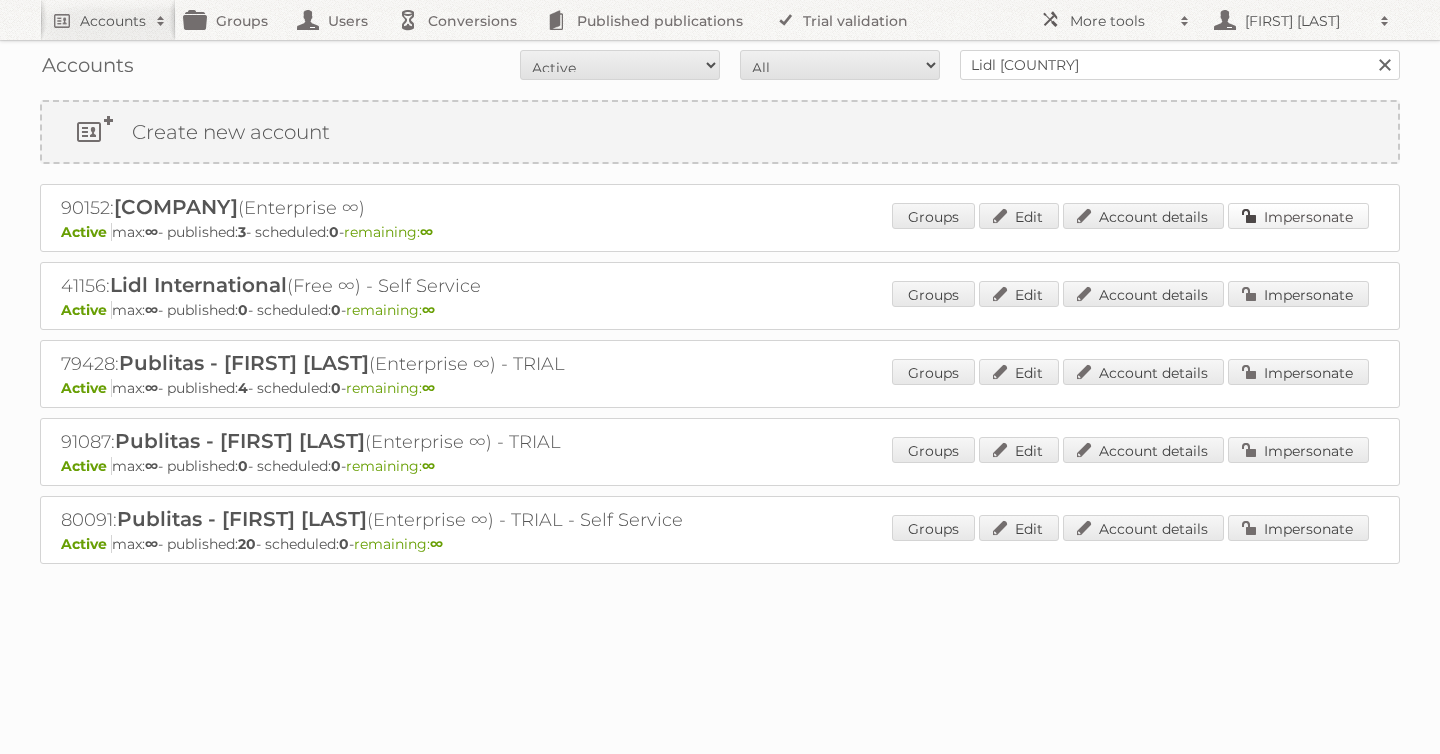 click on "Impersonate" at bounding box center [1298, 216] 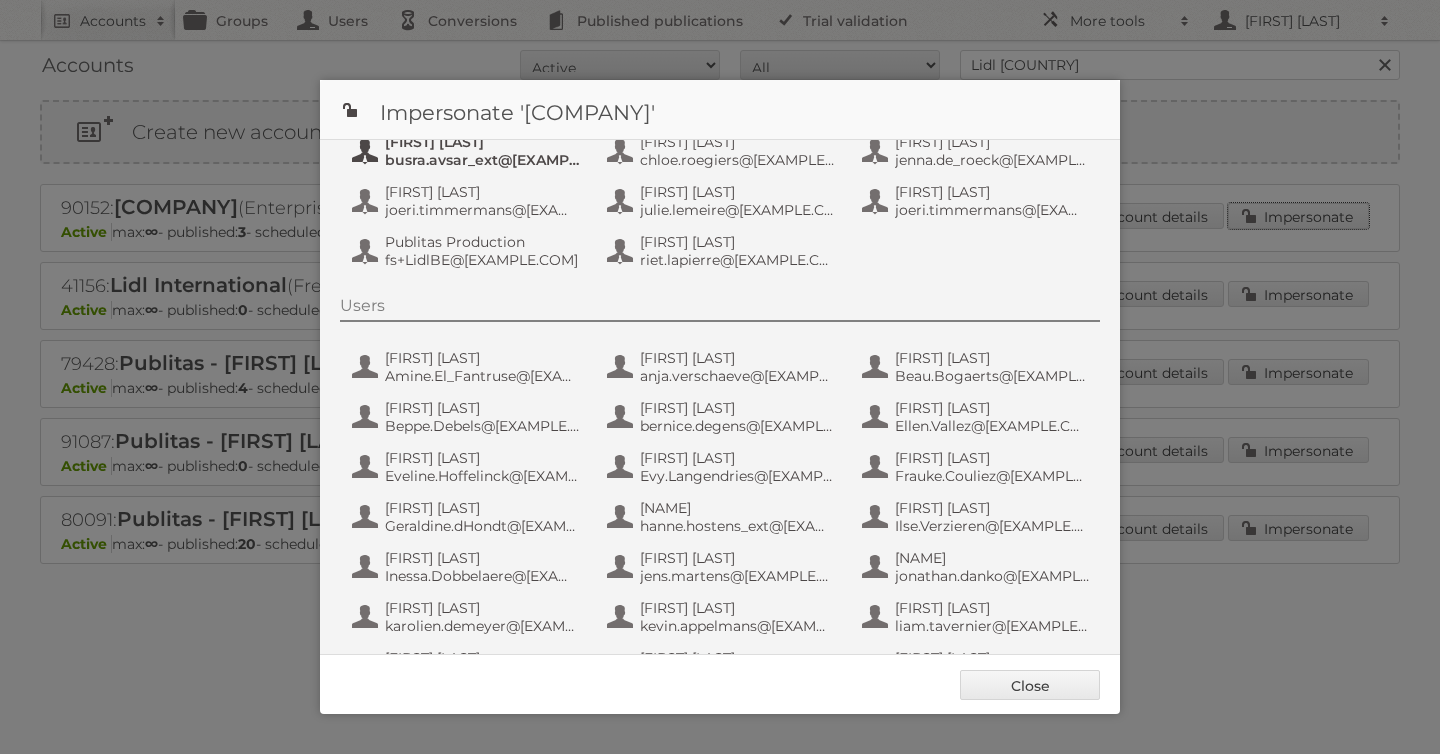 scroll, scrollTop: 125, scrollLeft: 0, axis: vertical 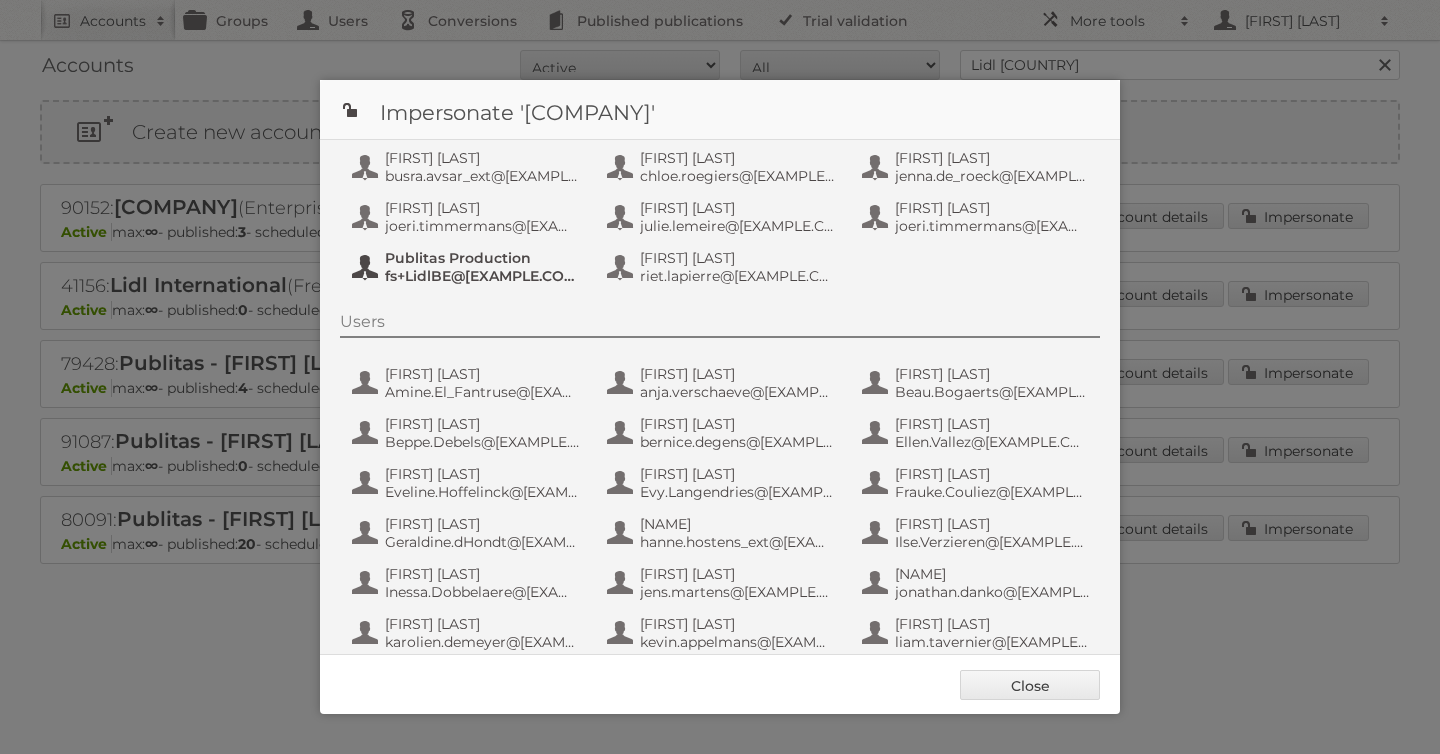 click on "Publitas Production" at bounding box center (482, 258) 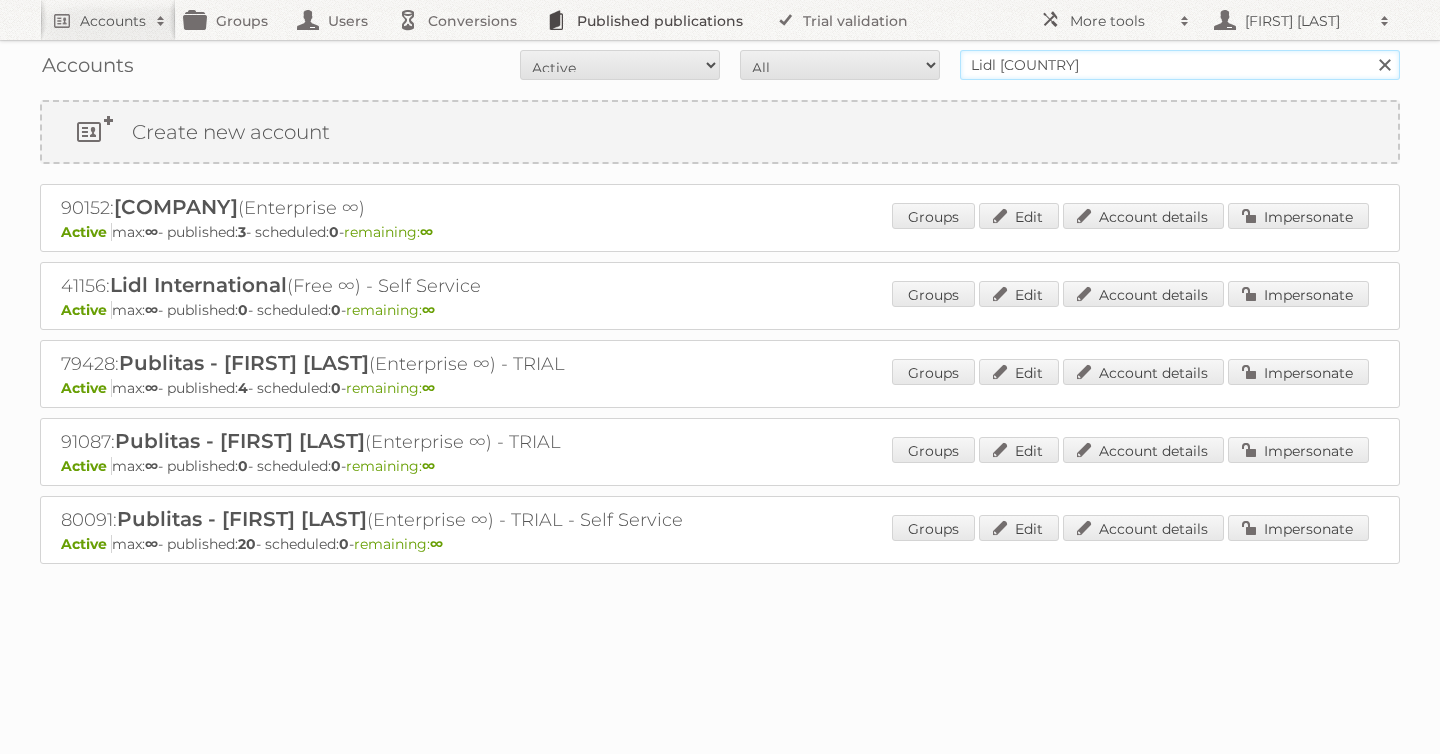 drag, startPoint x: 1041, startPoint y: 65, endPoint x: 608, endPoint y: 4, distance: 437.27567 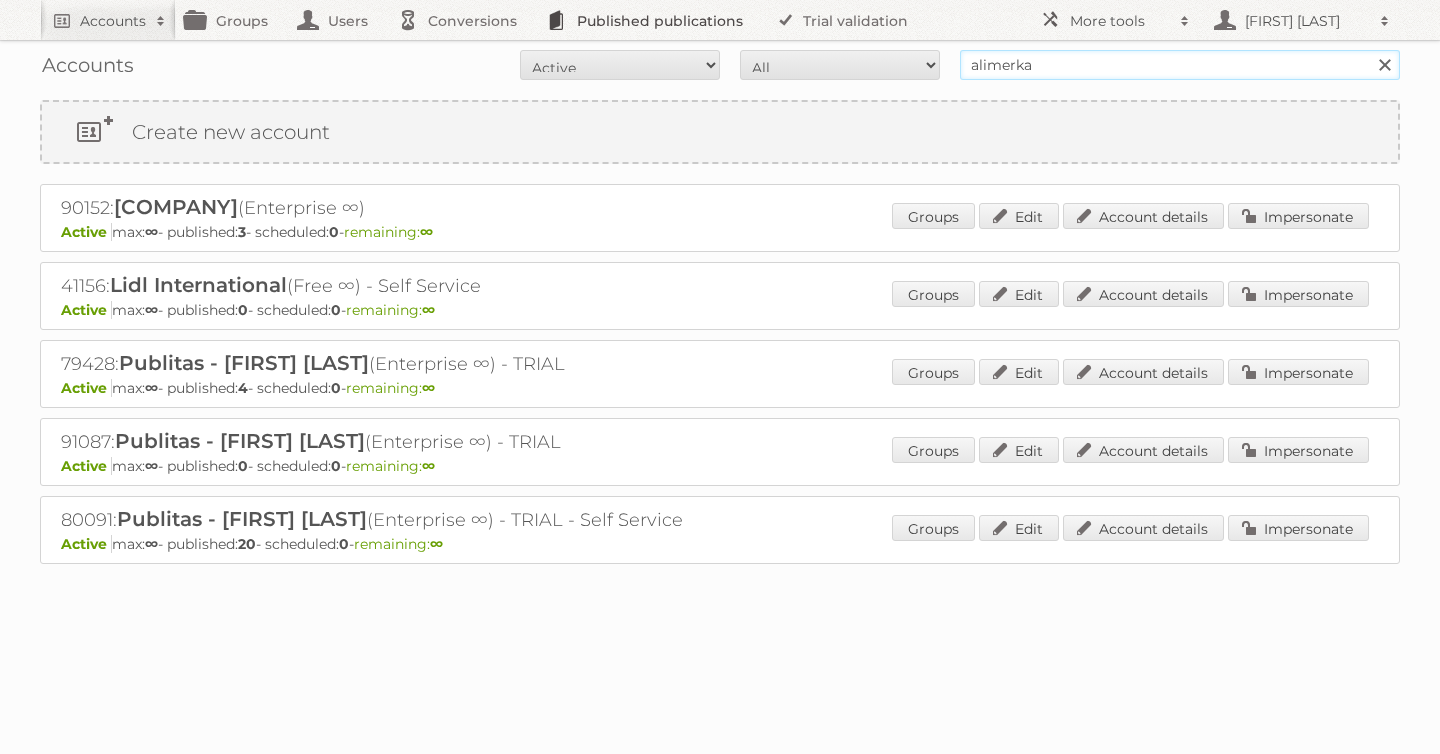 type on "alimerka" 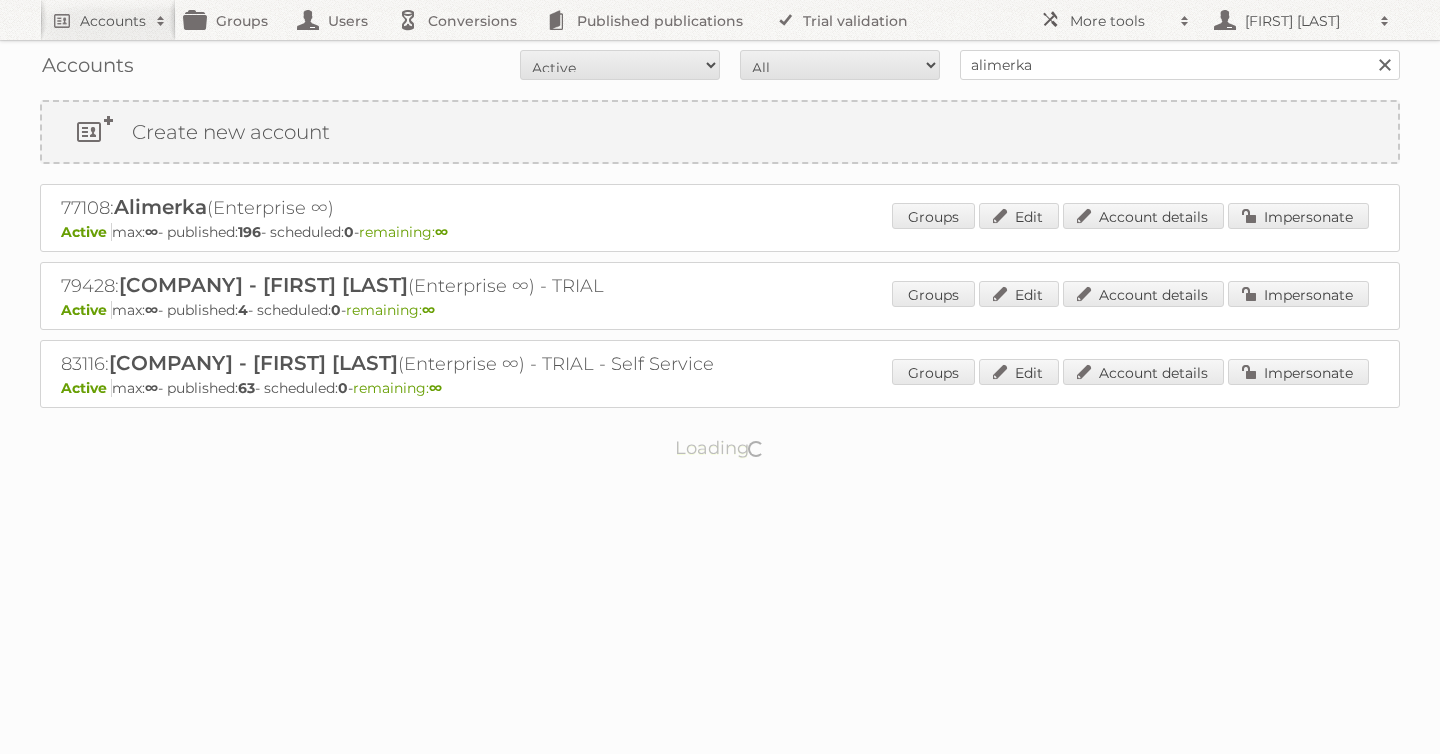 scroll, scrollTop: 0, scrollLeft: 0, axis: both 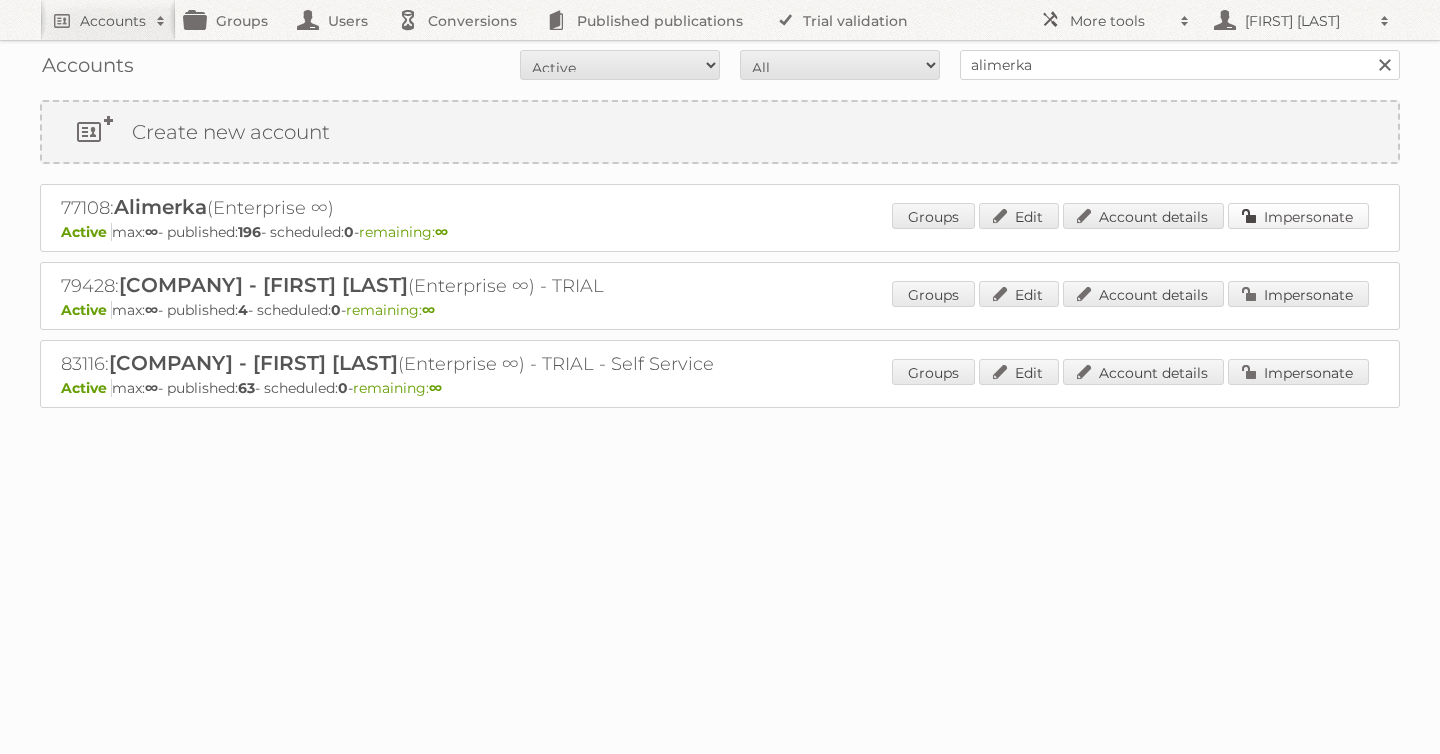 click on "Impersonate" at bounding box center [1298, 216] 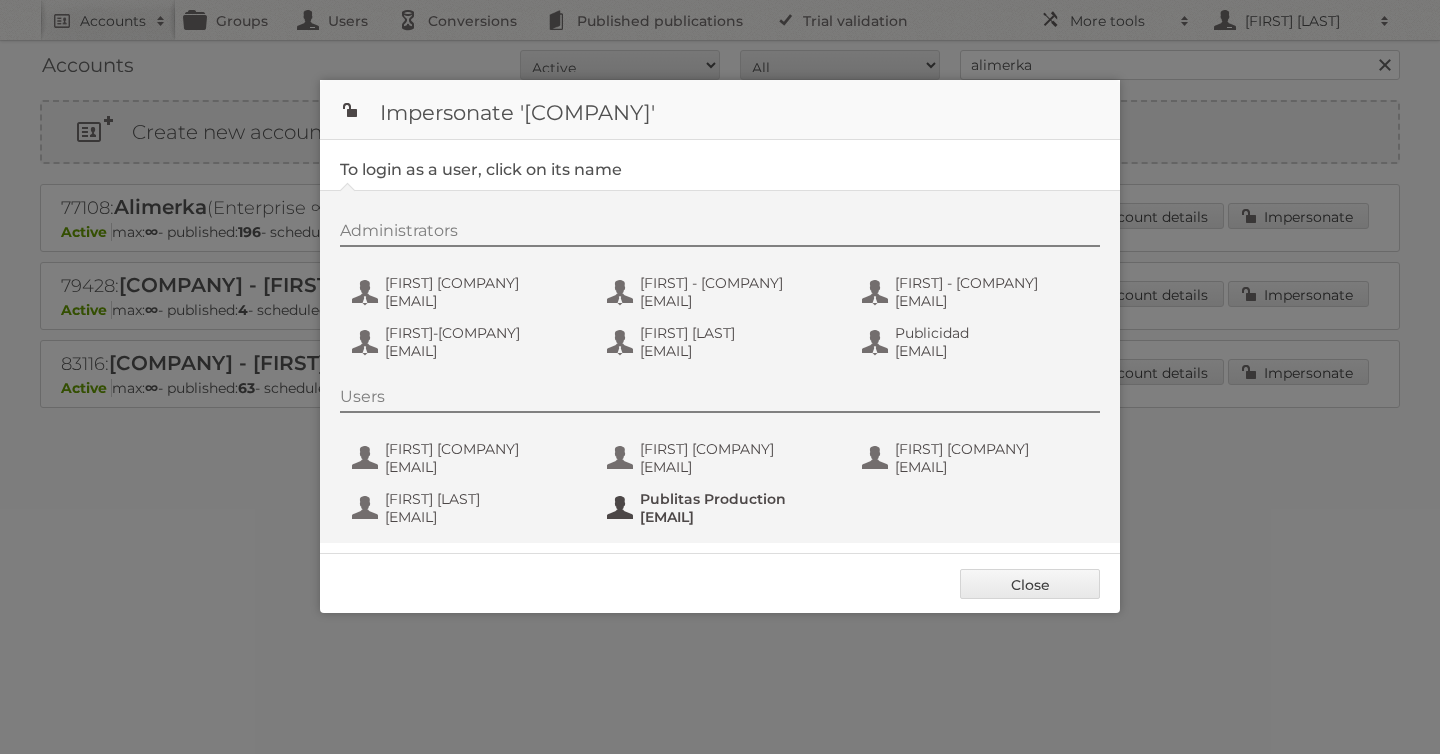 click on "fs+alimerka@publitas.com" at bounding box center [737, 517] 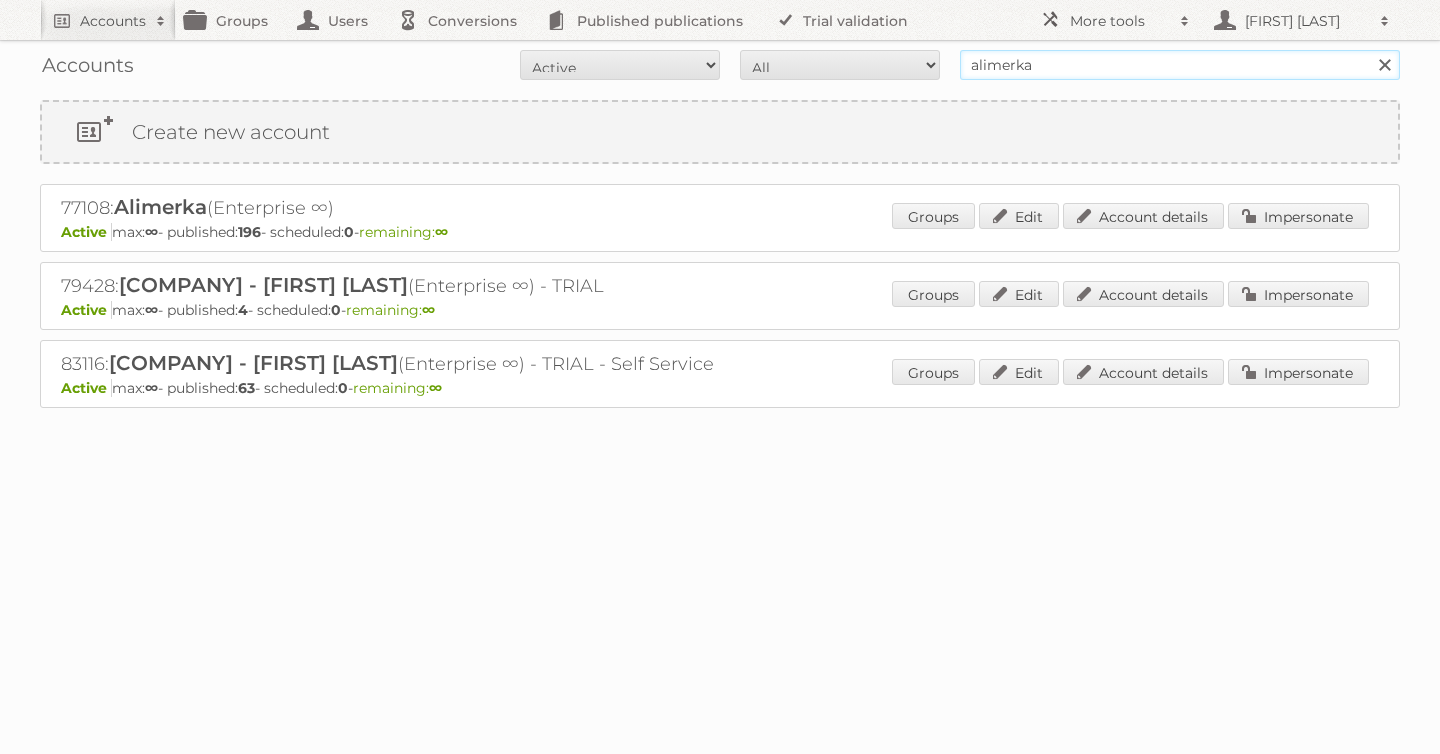 drag, startPoint x: 788, startPoint y: 45, endPoint x: 732, endPoint y: 43, distance: 56.0357 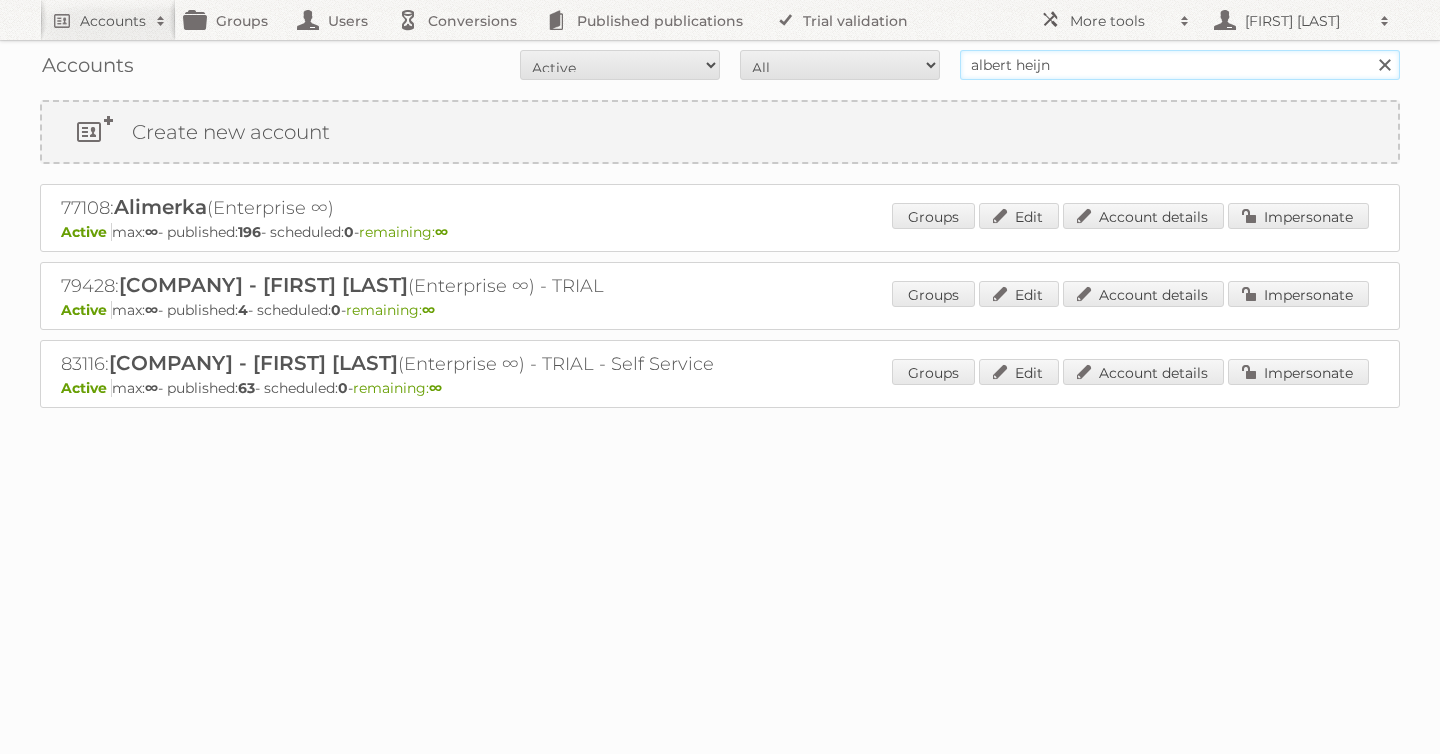 type on "albert heijn" 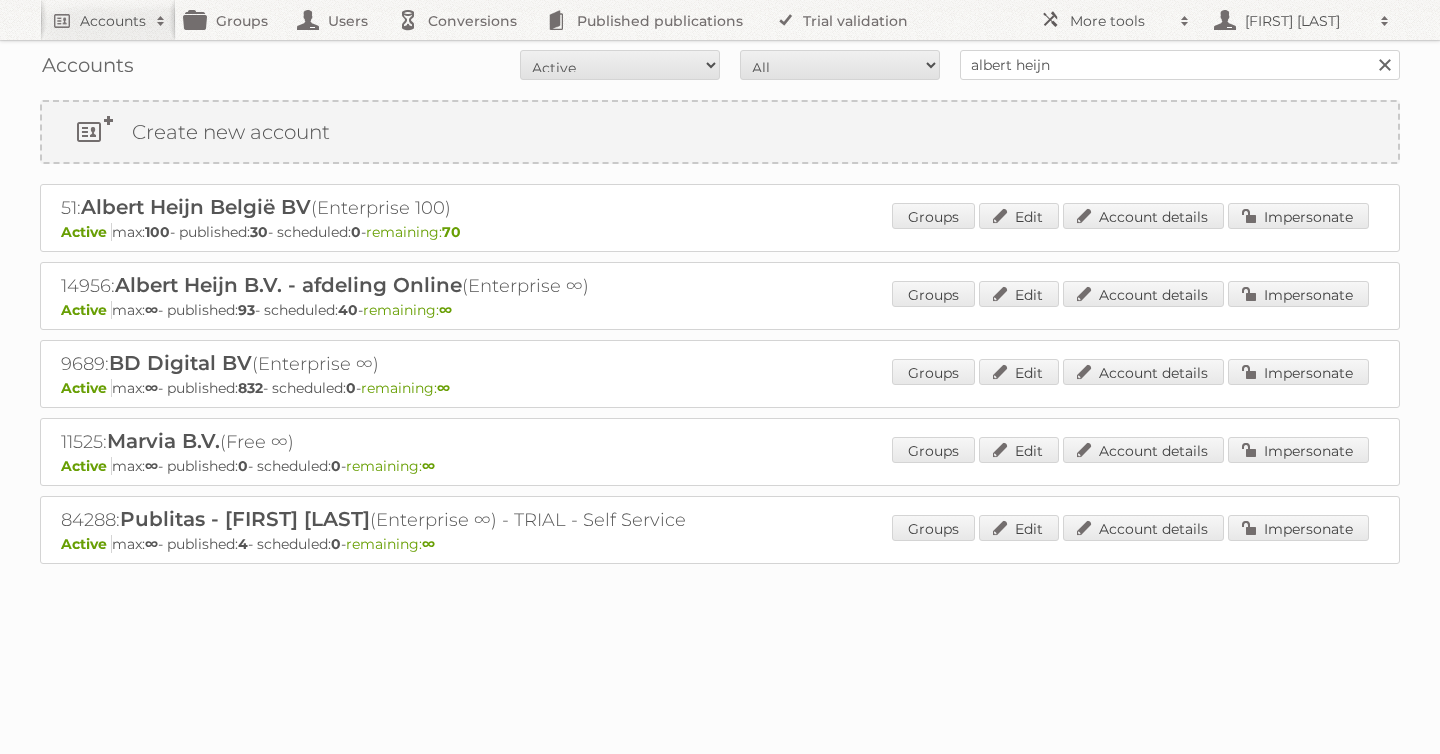 scroll, scrollTop: 0, scrollLeft: 0, axis: both 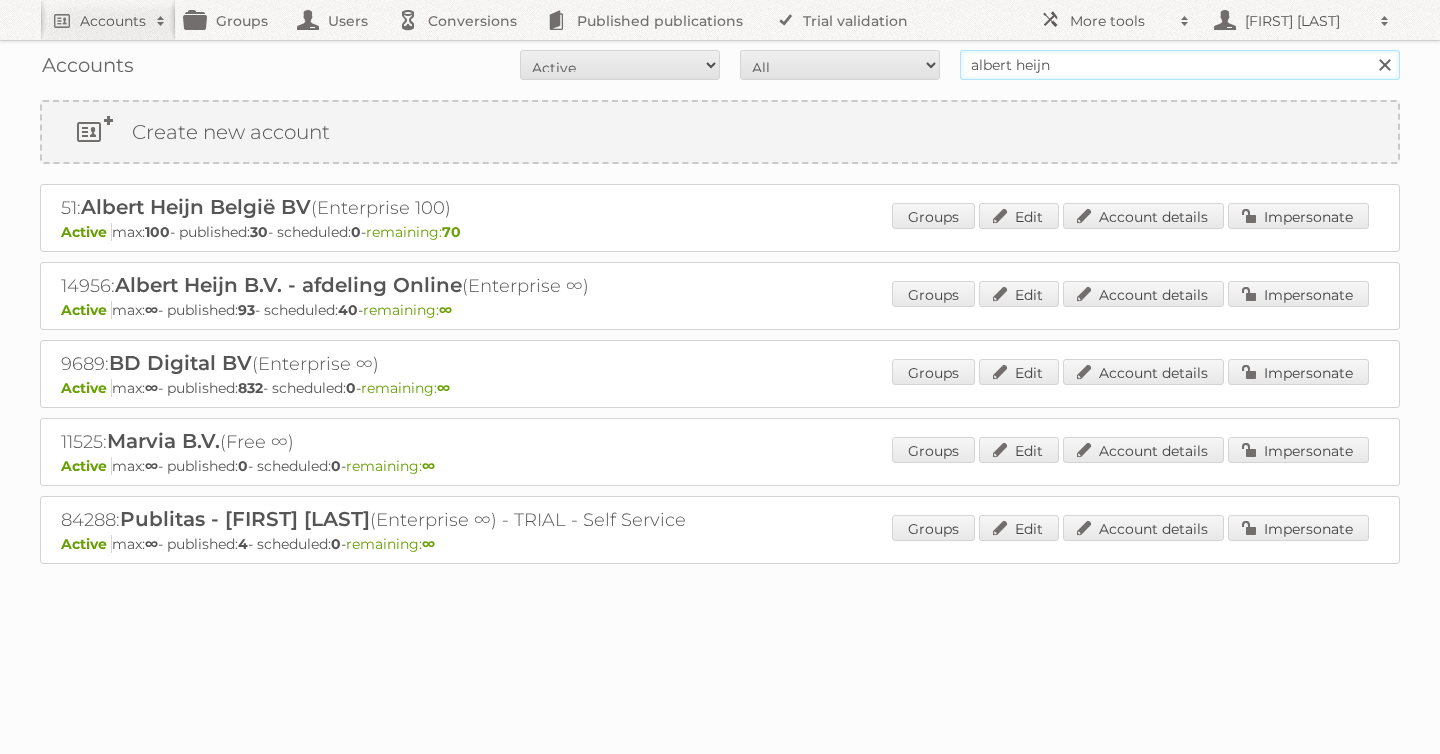 drag, startPoint x: 1071, startPoint y: 65, endPoint x: 478, endPoint y: -19, distance: 598.91986 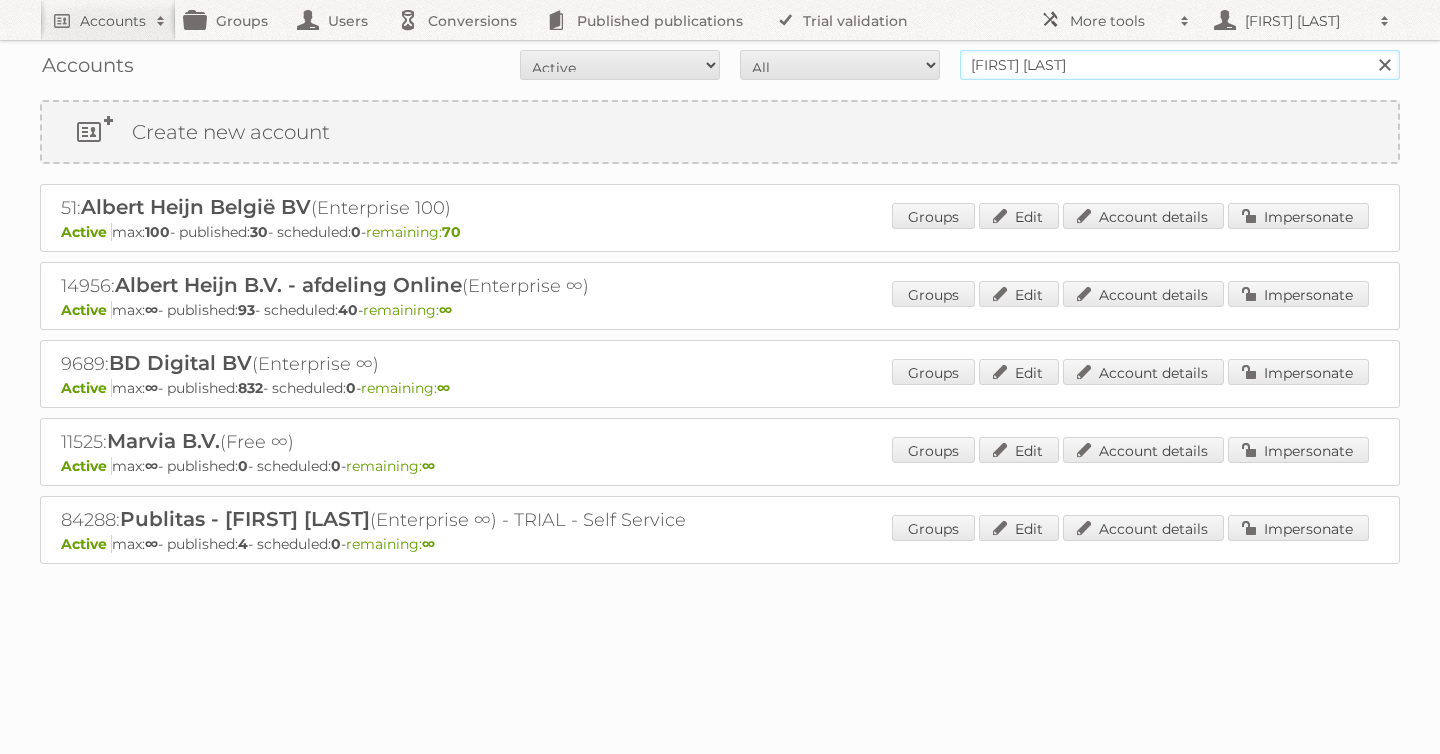 type on "albert heijn" 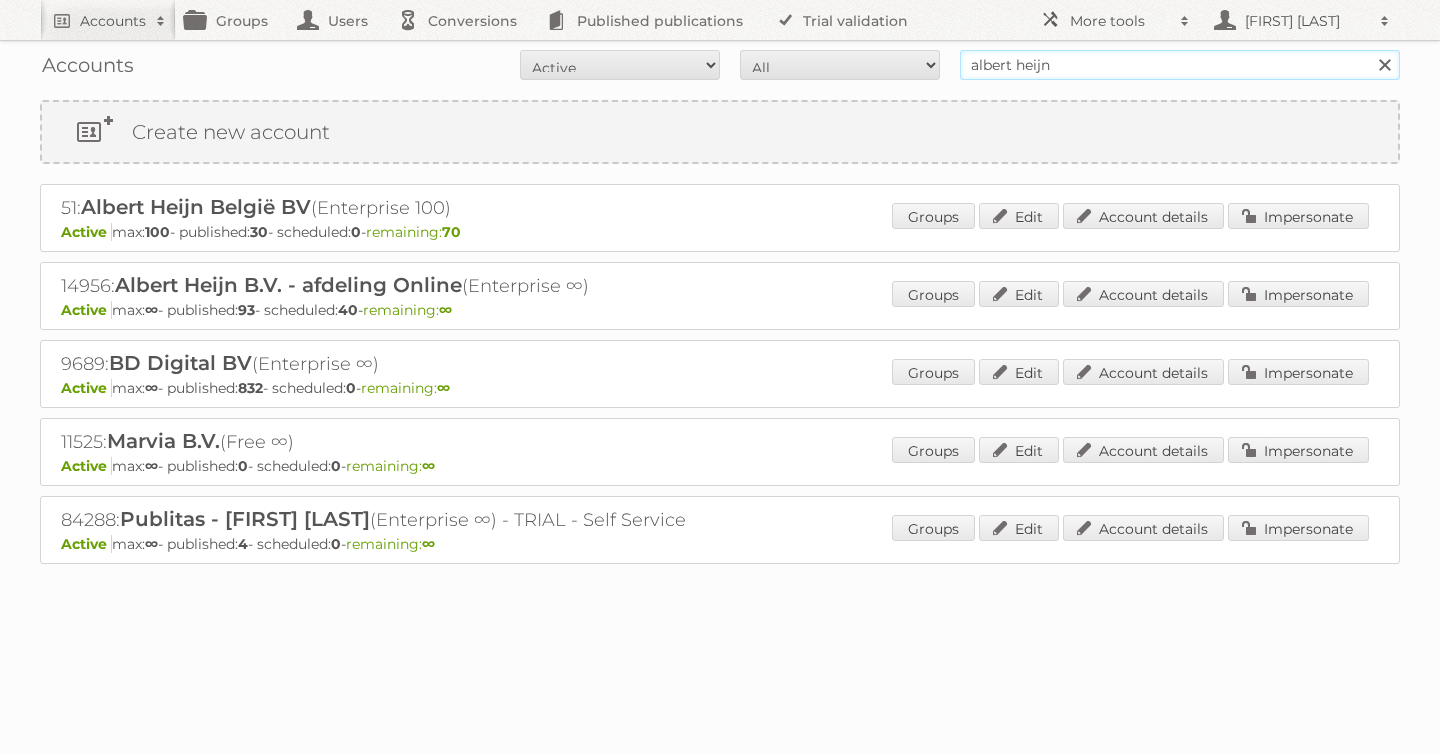 click on "Search" at bounding box center (1384, 65) 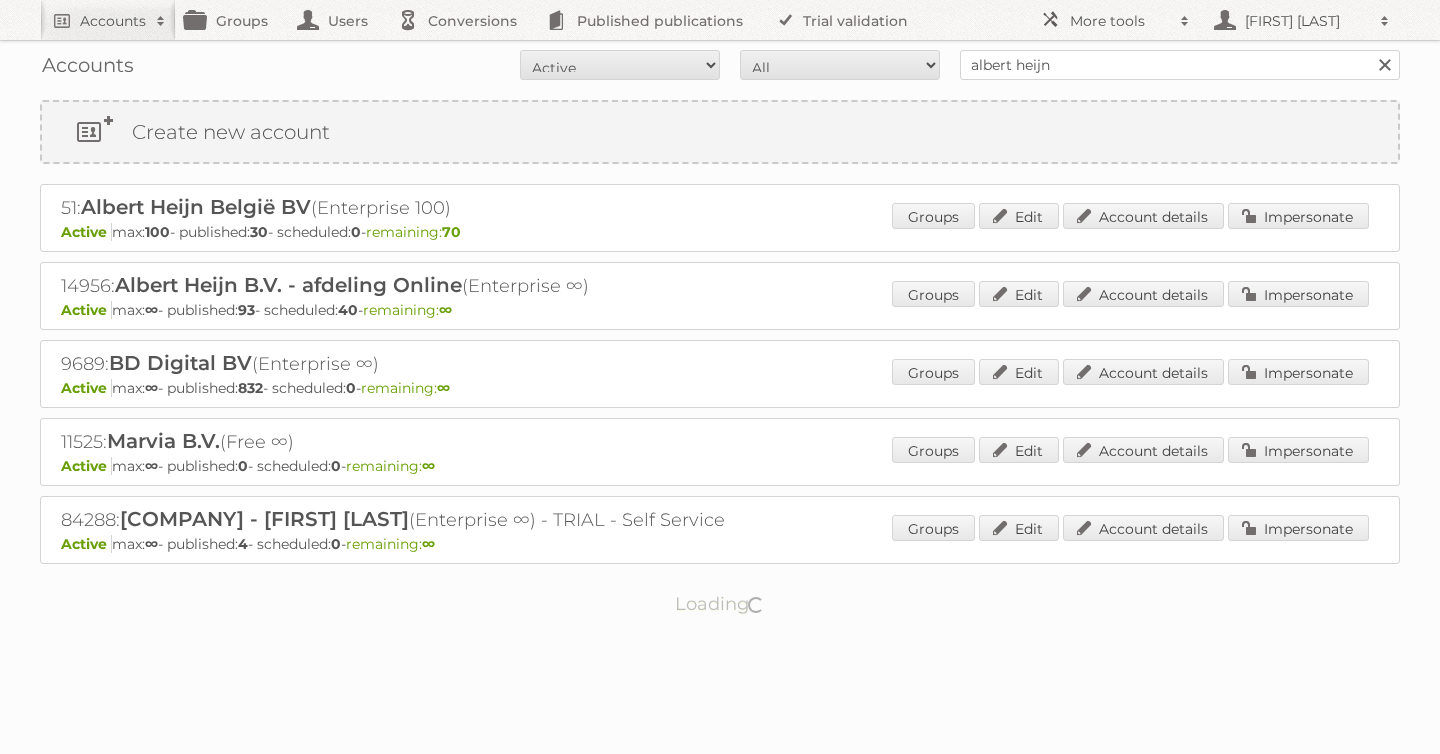 click on "Impersonate" at bounding box center [1298, 294] 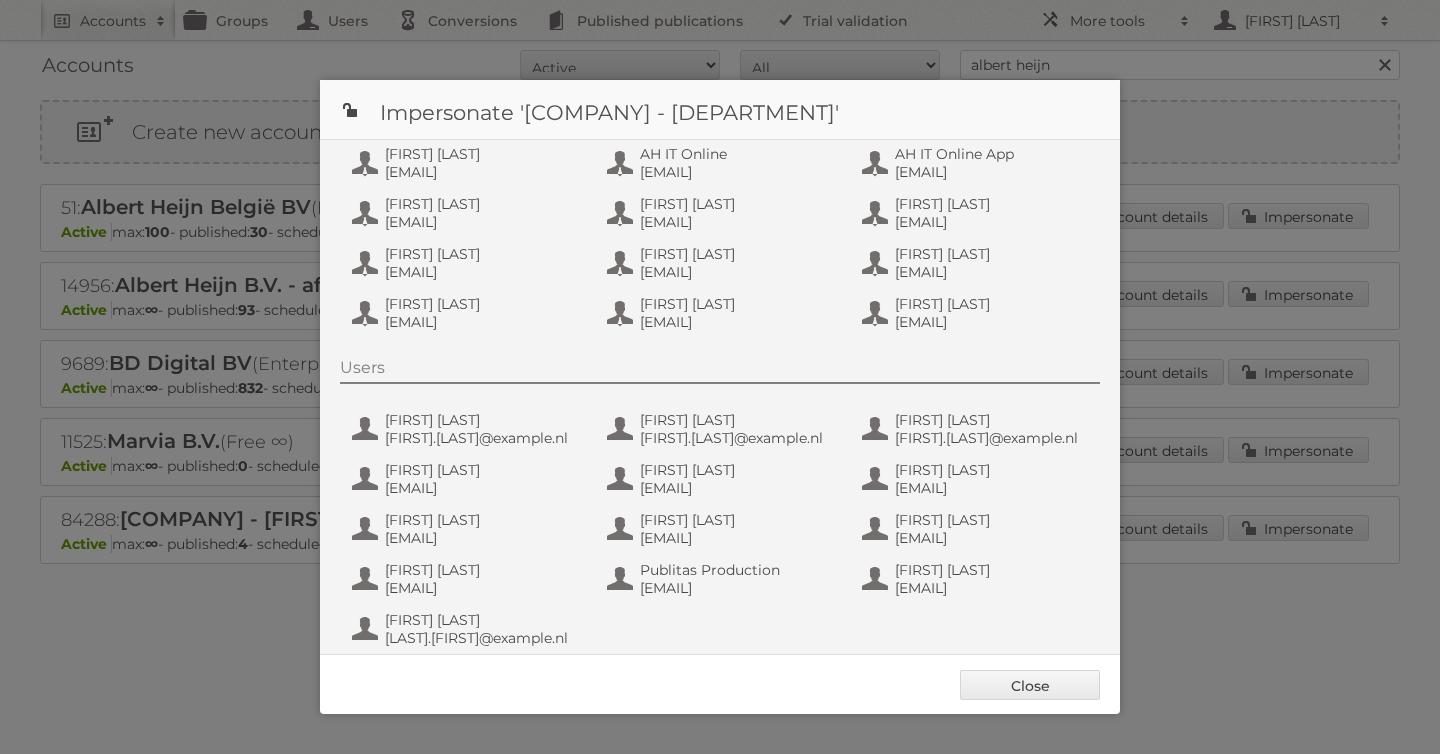 scroll, scrollTop: 150, scrollLeft: 0, axis: vertical 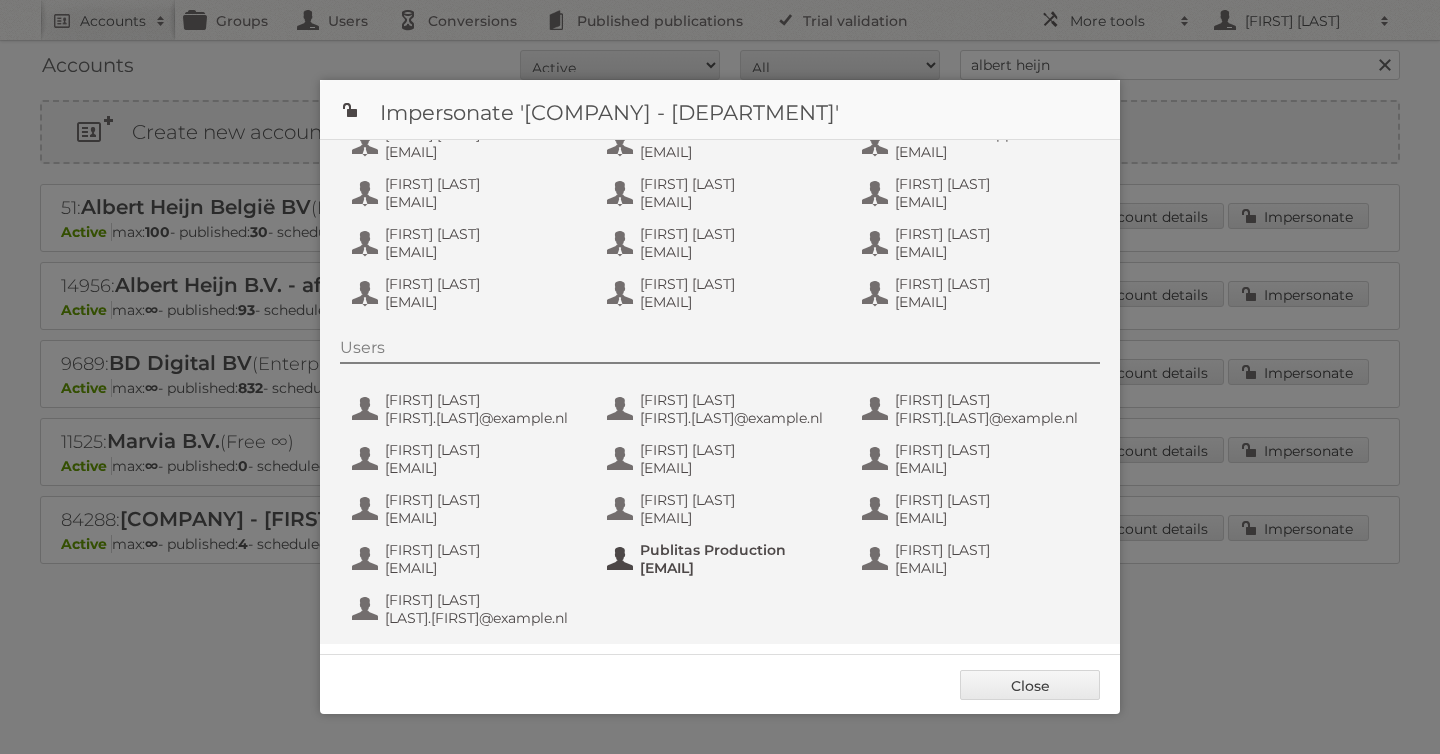 click on "Publitas Production" at bounding box center (737, 550) 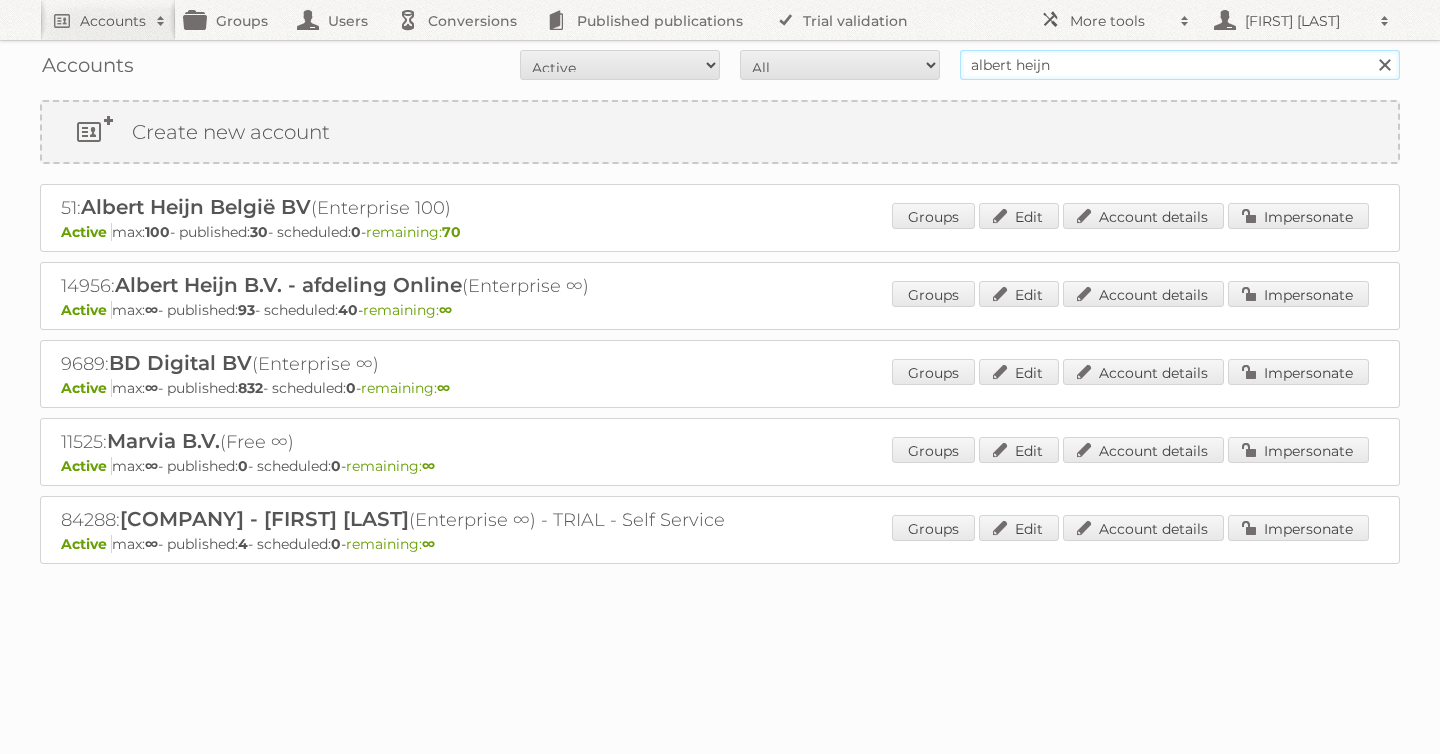 click on "Accounts
Search
Advanced Search
Create new account
Groups
Users
Conversions
Published publications
Trial validation
More tools
Scheduled publications
Product feeds
Trials
Free plans
Employees
Plan Cancellations
Beta Features
Integrations" at bounding box center [720, 377] 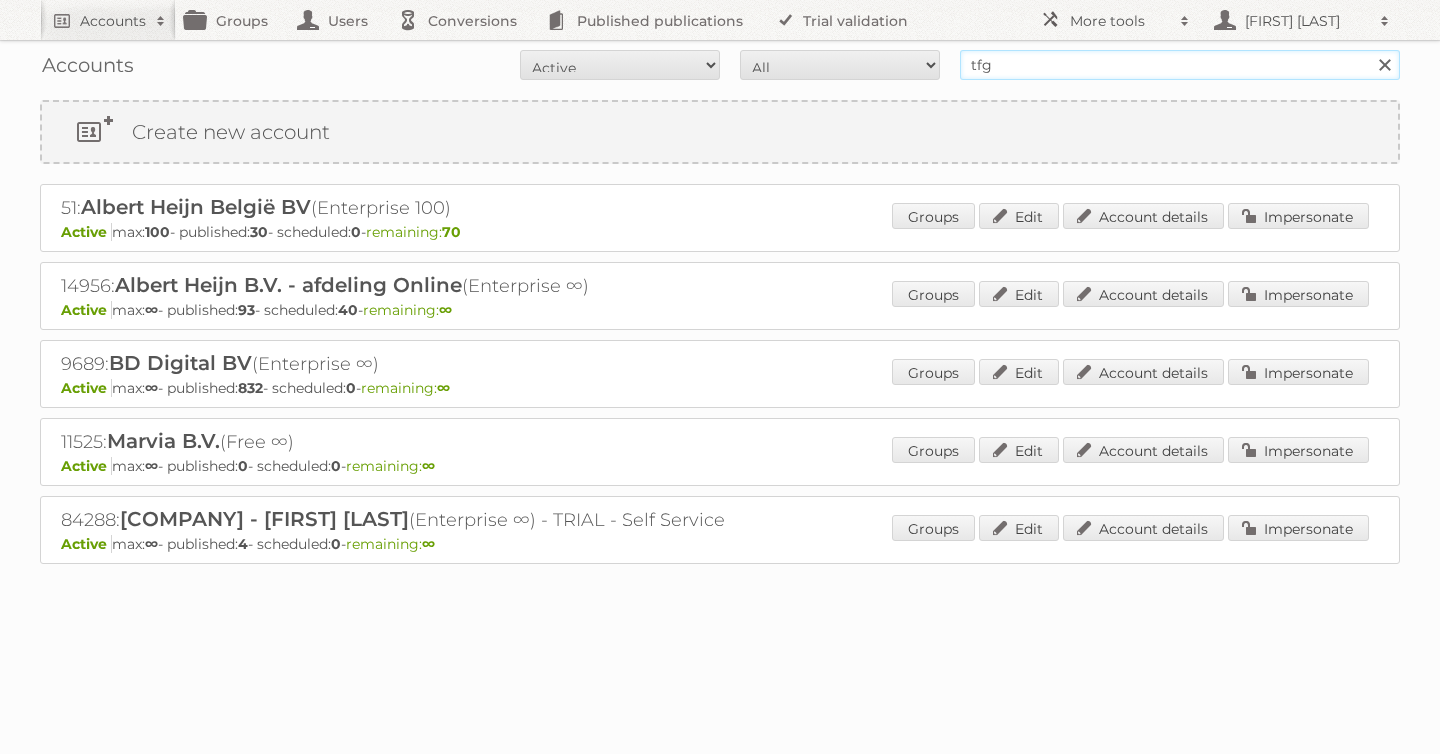 type on "tfg media" 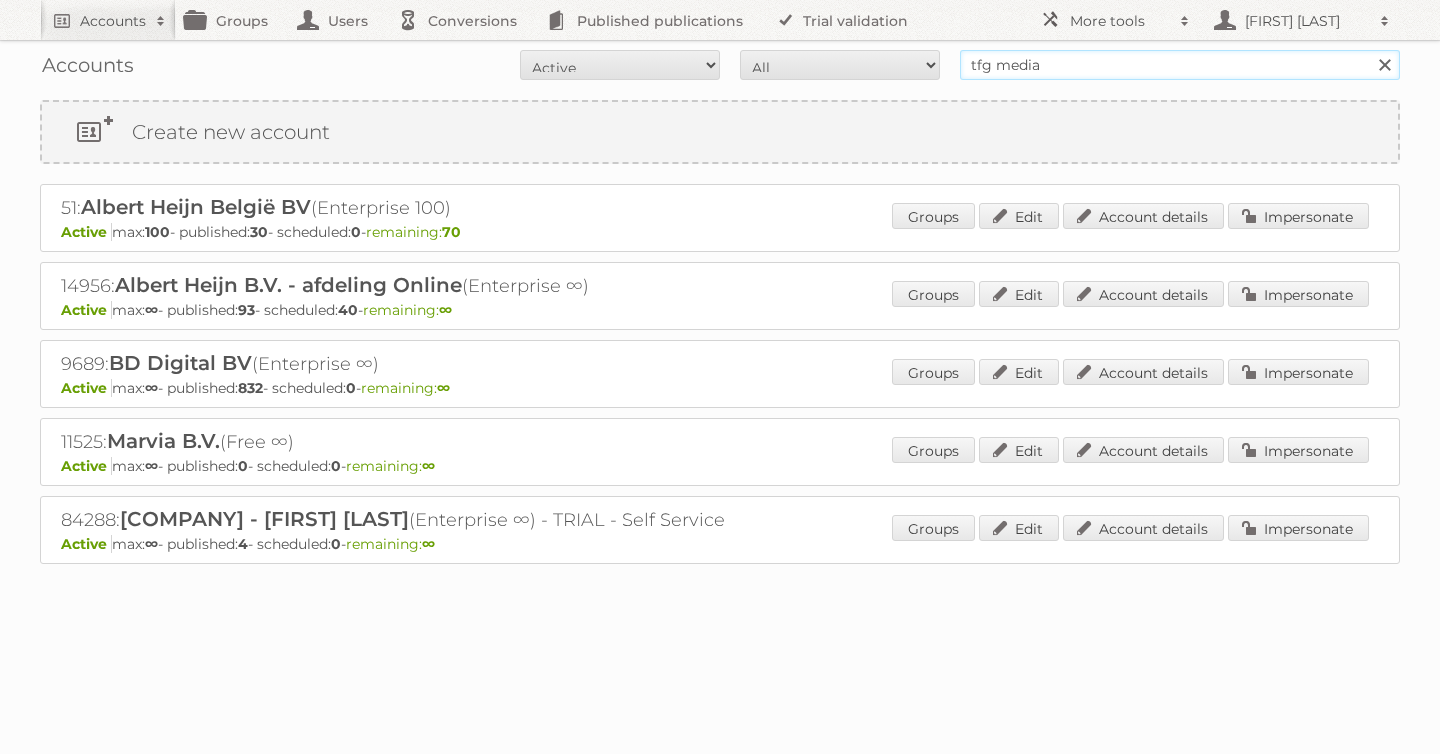 click on "Search" at bounding box center (1384, 65) 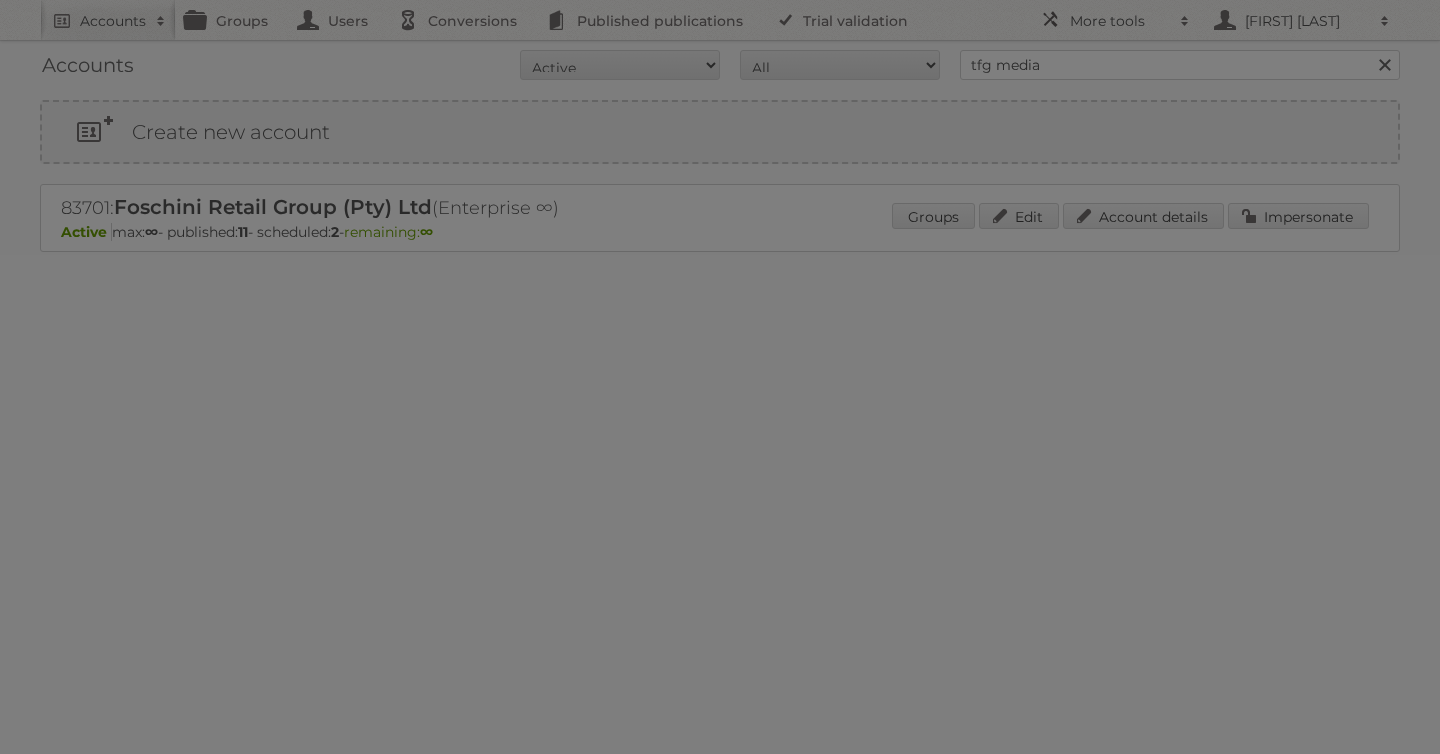scroll, scrollTop: 0, scrollLeft: 0, axis: both 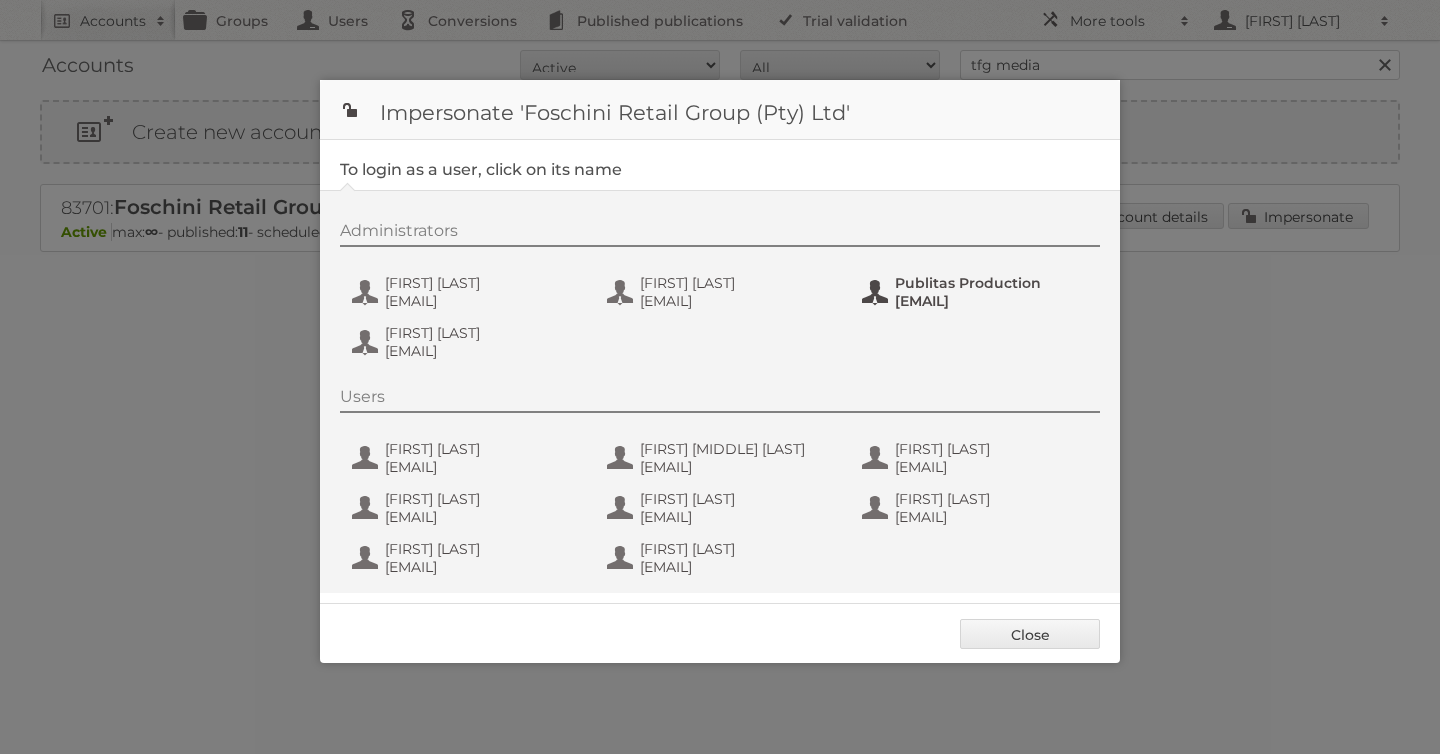 click on "Publitas Production" at bounding box center [992, 283] 